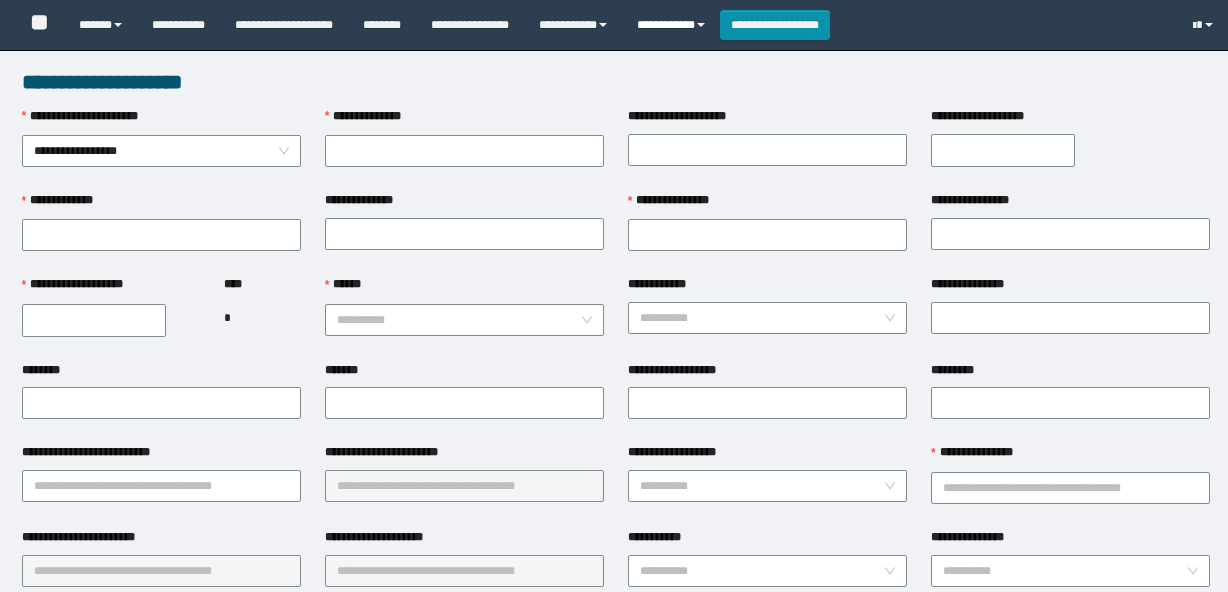 click on "**********" at bounding box center [671, 25] 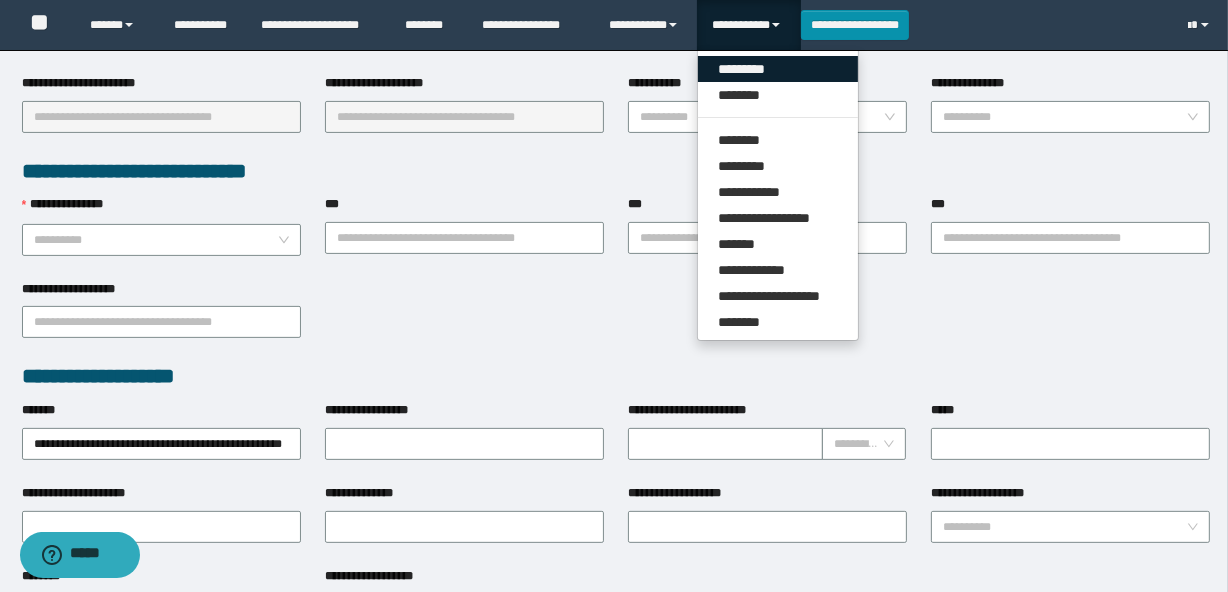 scroll, scrollTop: 454, scrollLeft: 0, axis: vertical 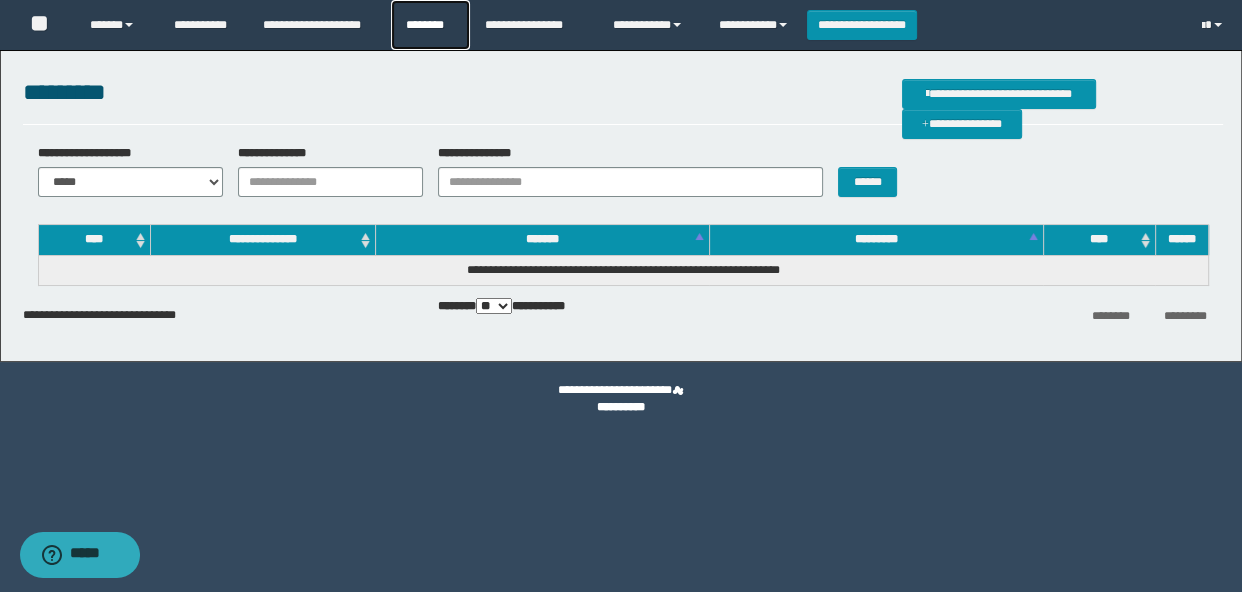 click on "********" at bounding box center (430, 25) 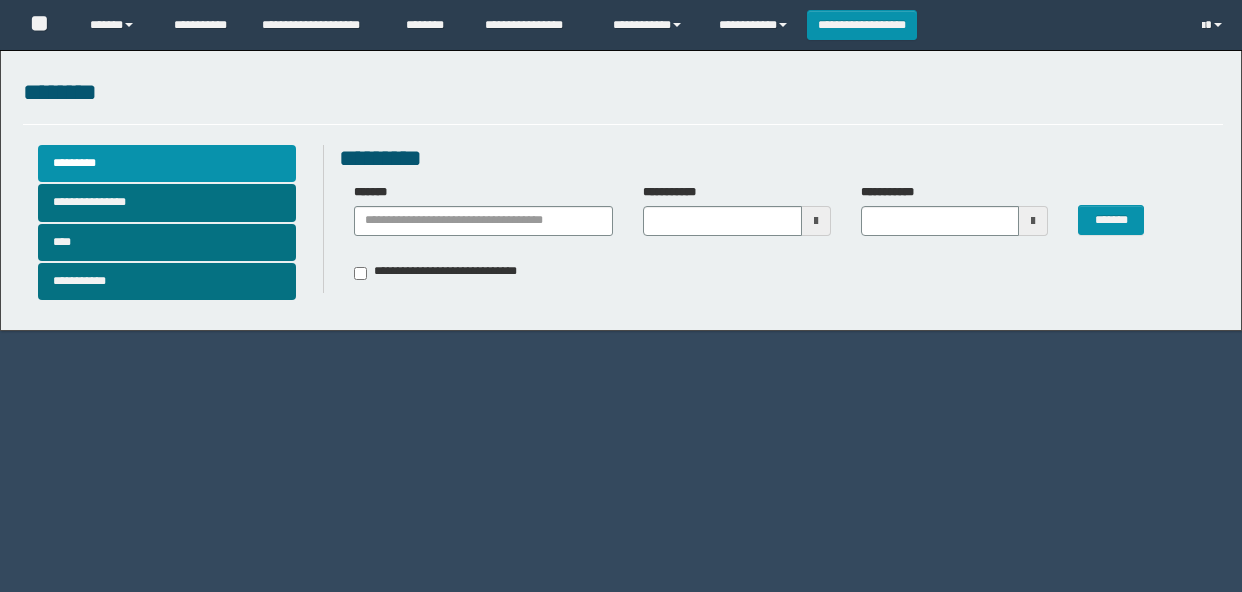 scroll, scrollTop: 0, scrollLeft: 0, axis: both 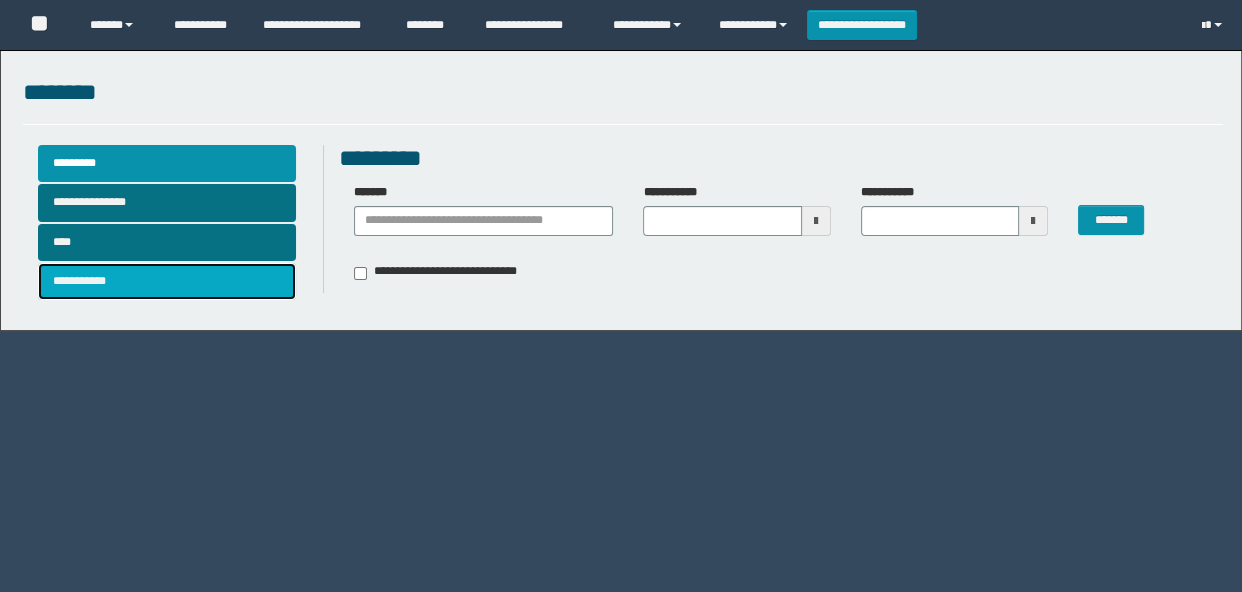 click on "**********" at bounding box center [167, 281] 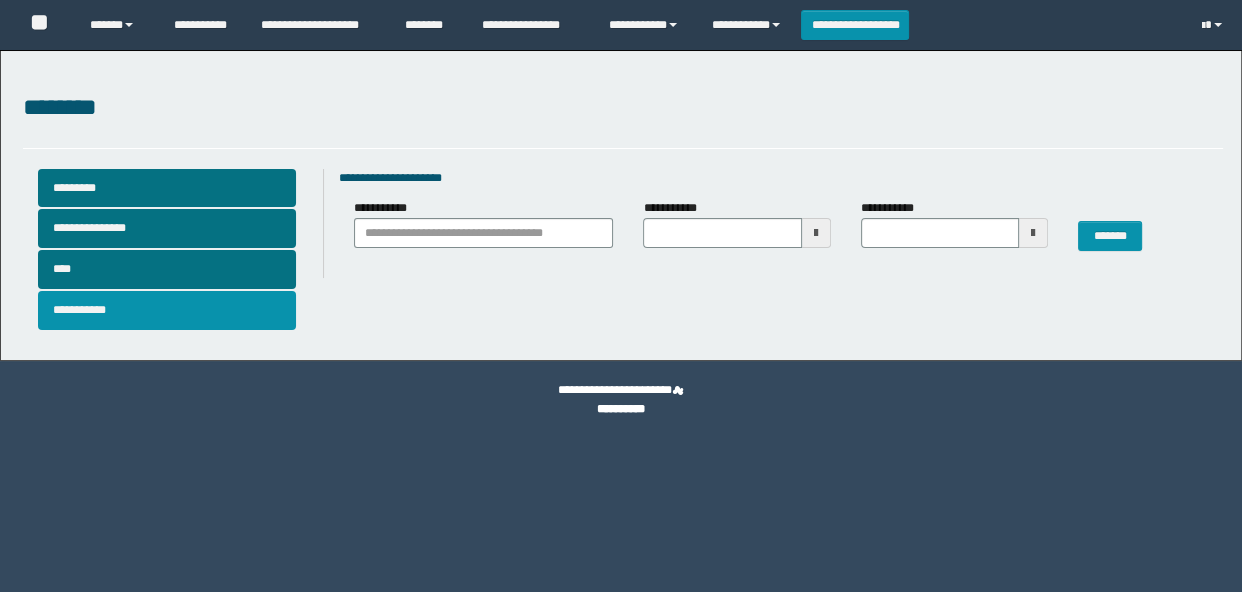 type 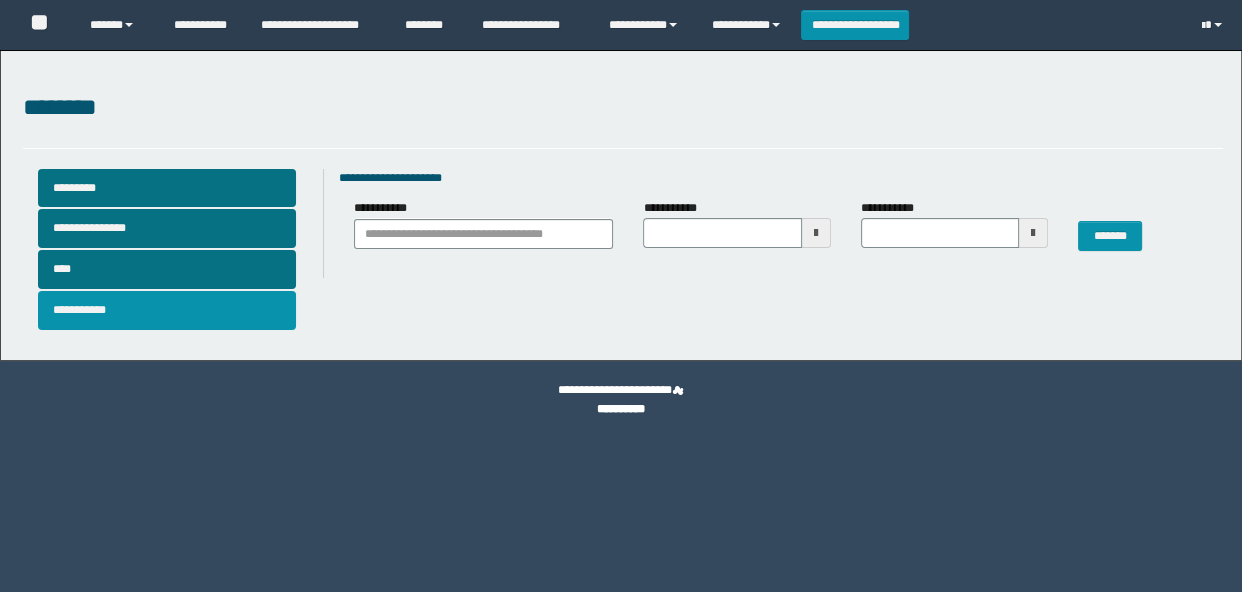 click on "**********" at bounding box center [167, 310] 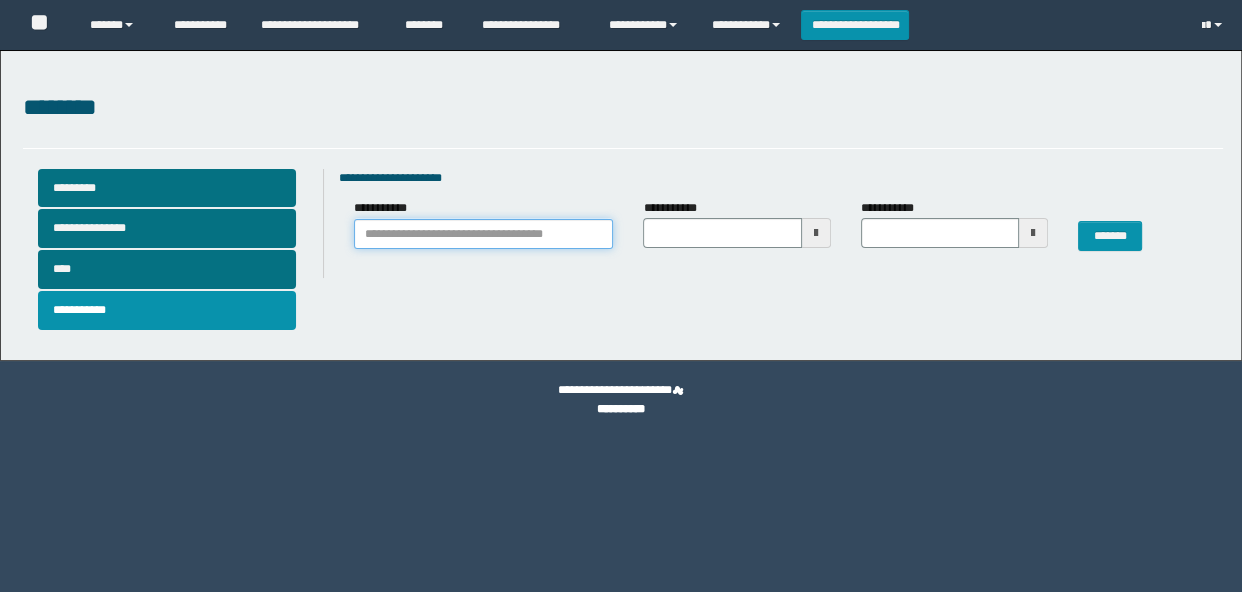 click on "**********" at bounding box center [484, 234] 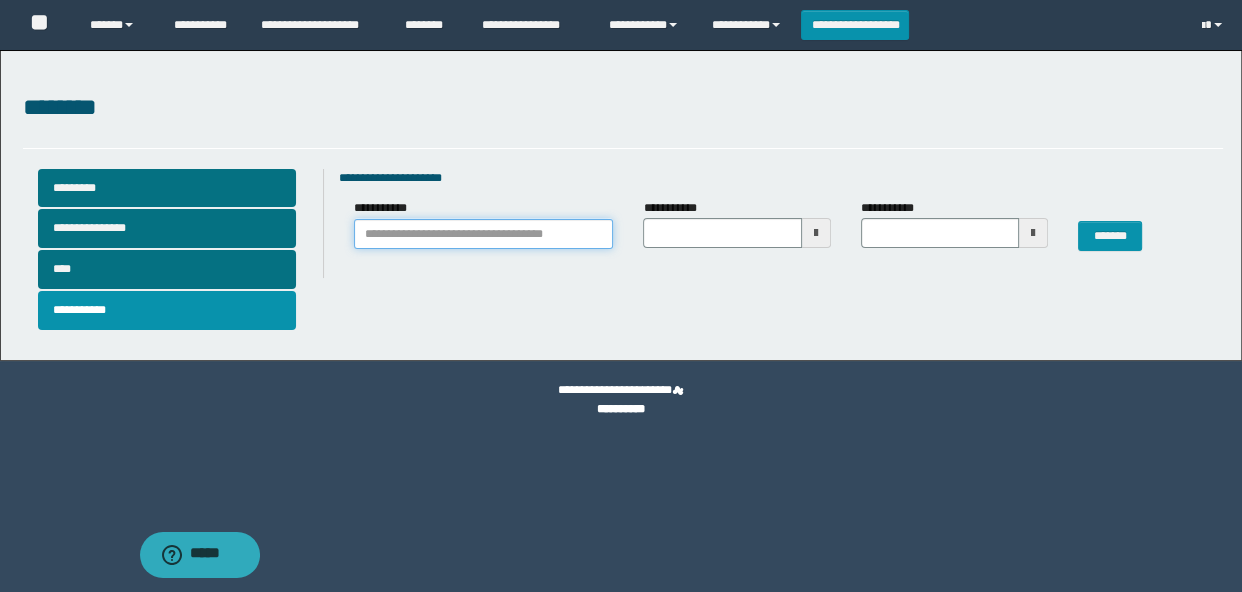 scroll, scrollTop: 0, scrollLeft: 0, axis: both 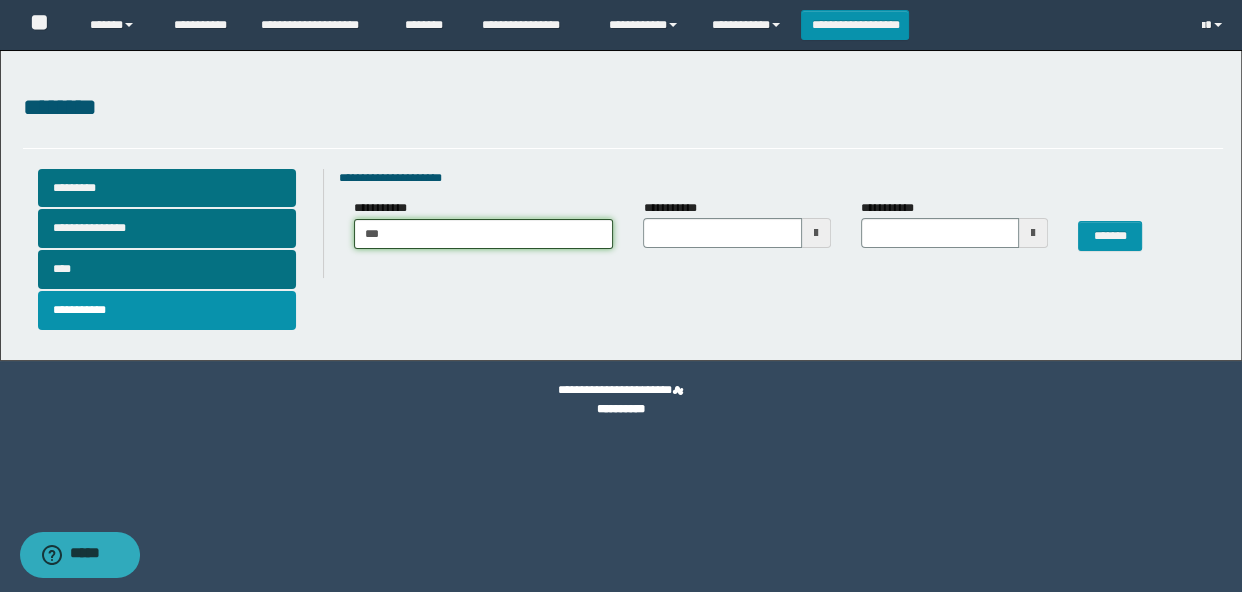type on "****" 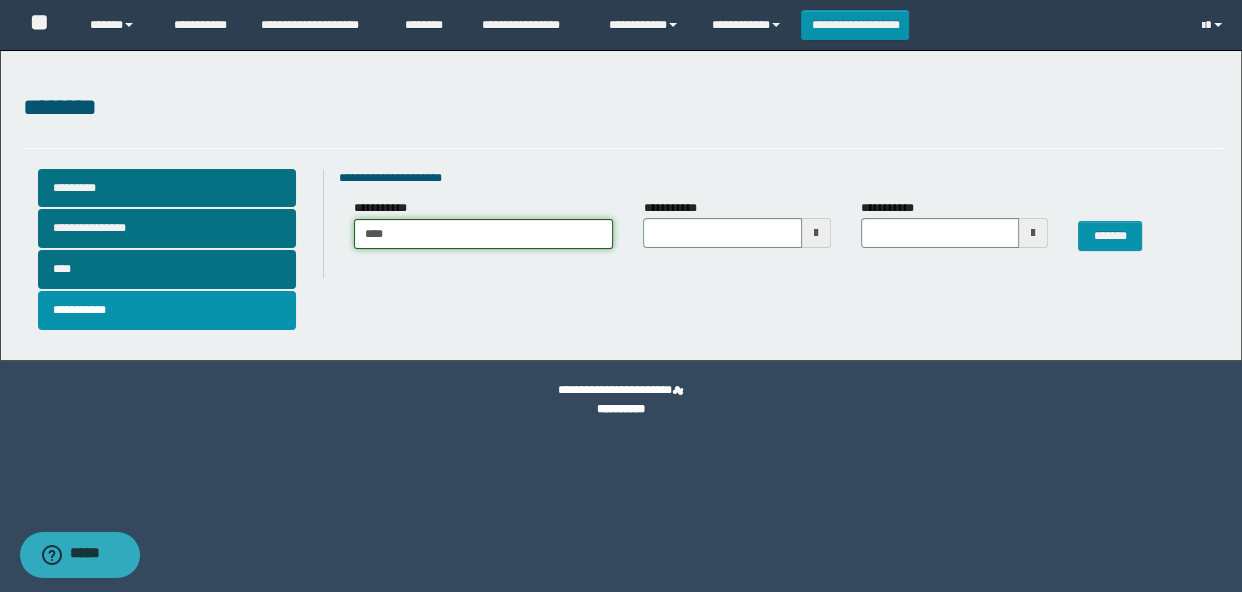 type on "****" 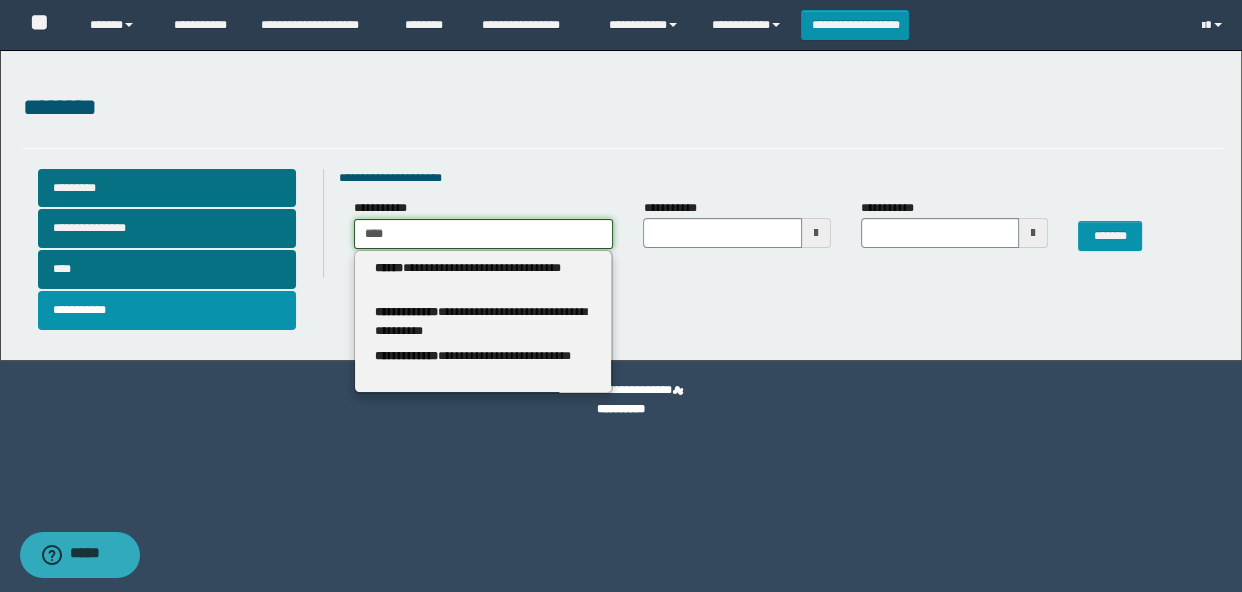 type 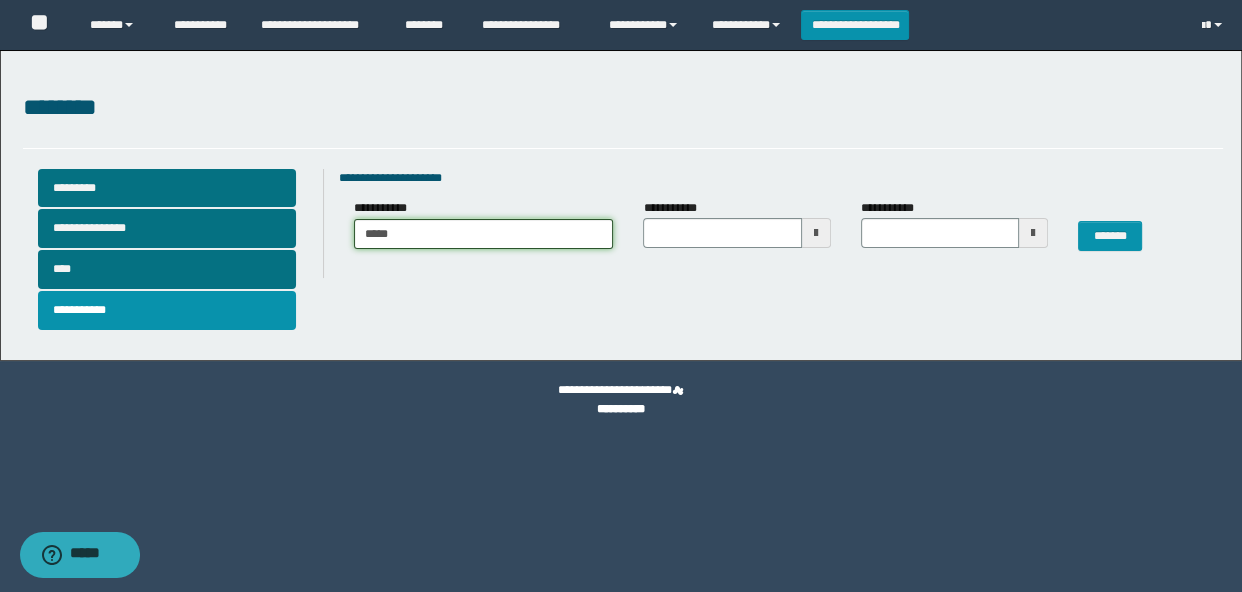 type on "*****" 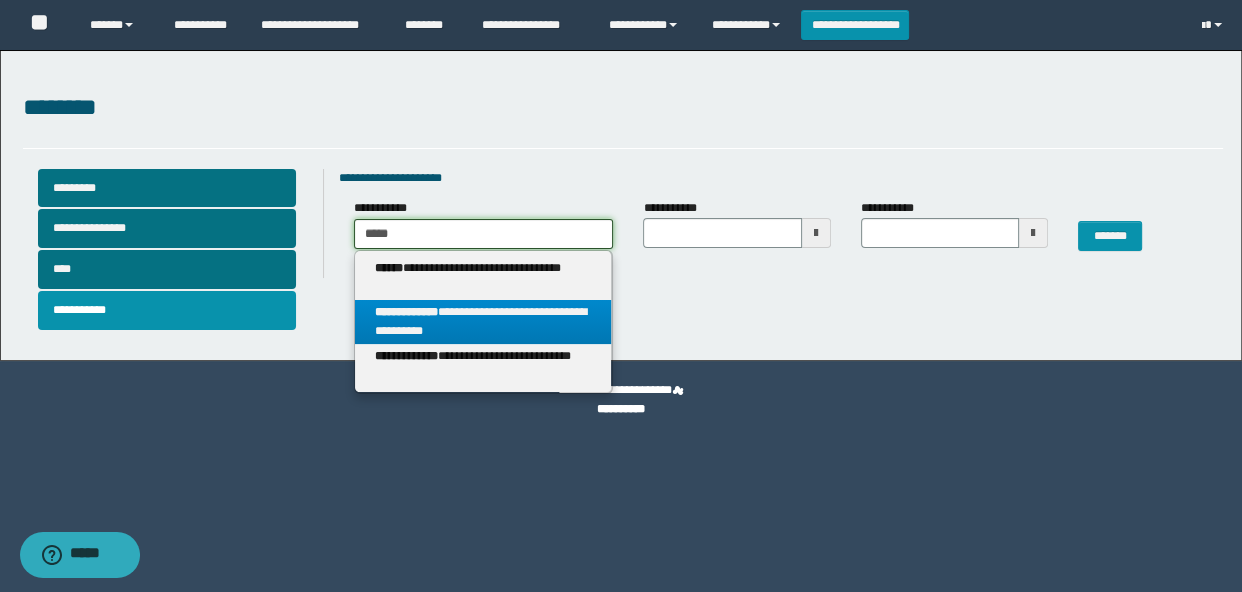 type on "*****" 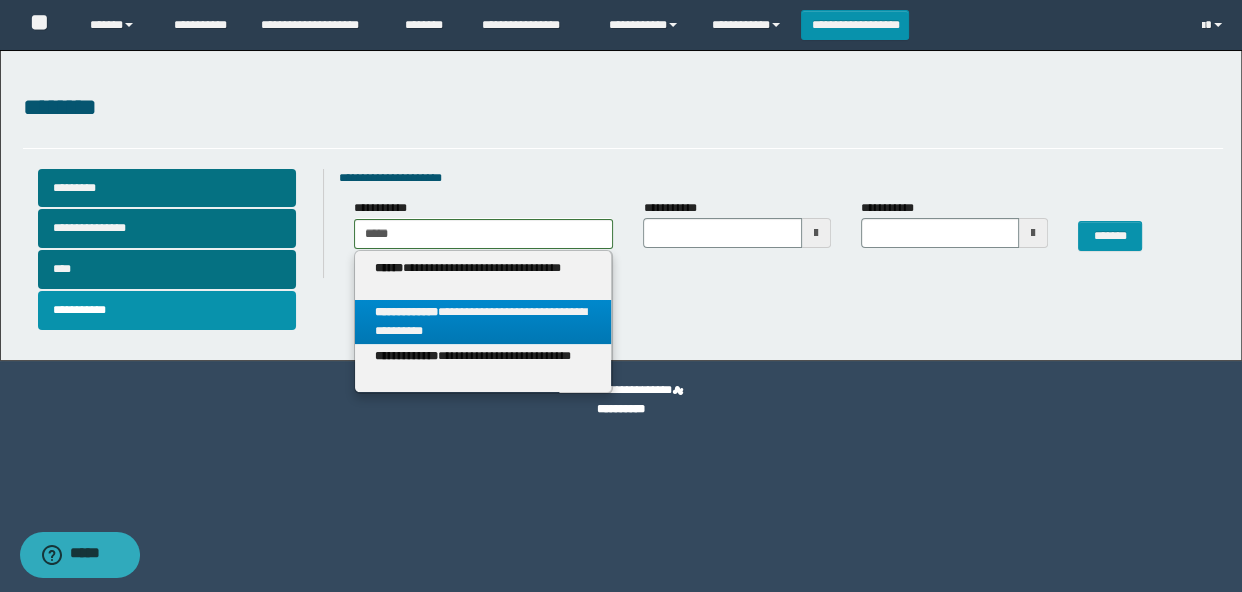 click on "**********" at bounding box center (483, 322) 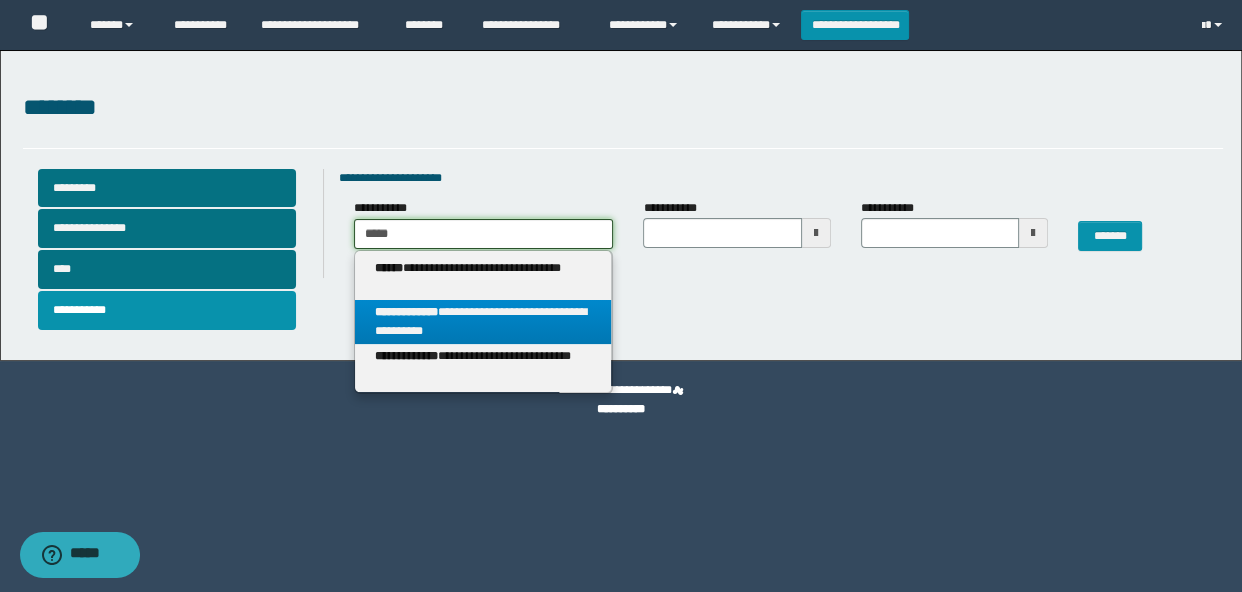 type 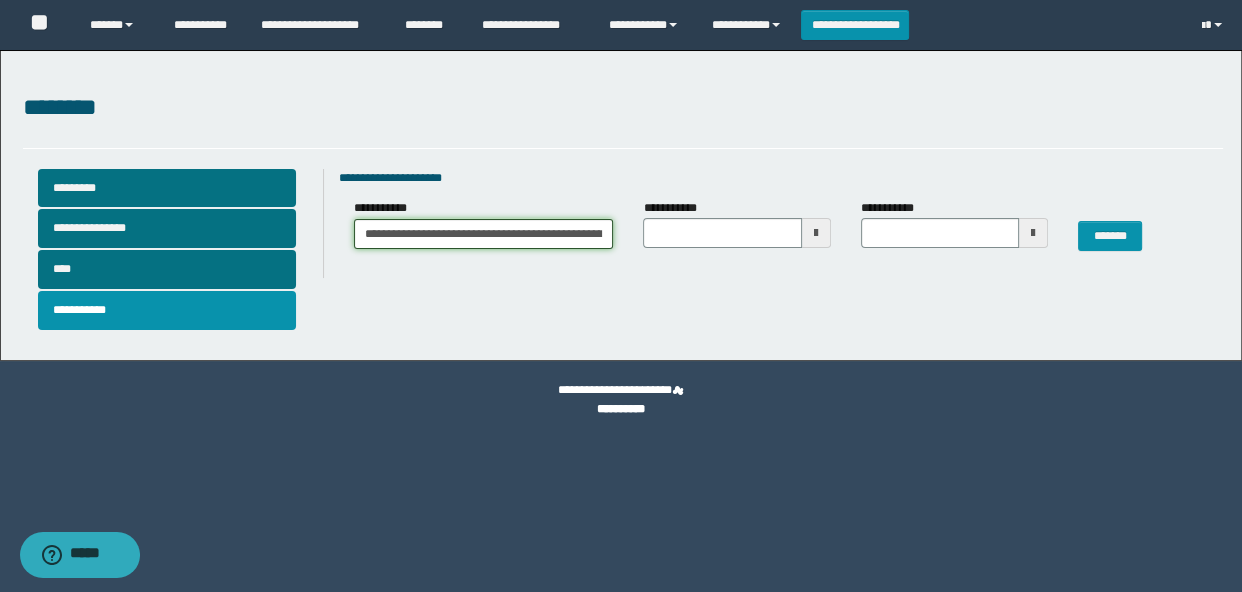 scroll, scrollTop: 0, scrollLeft: 90, axis: horizontal 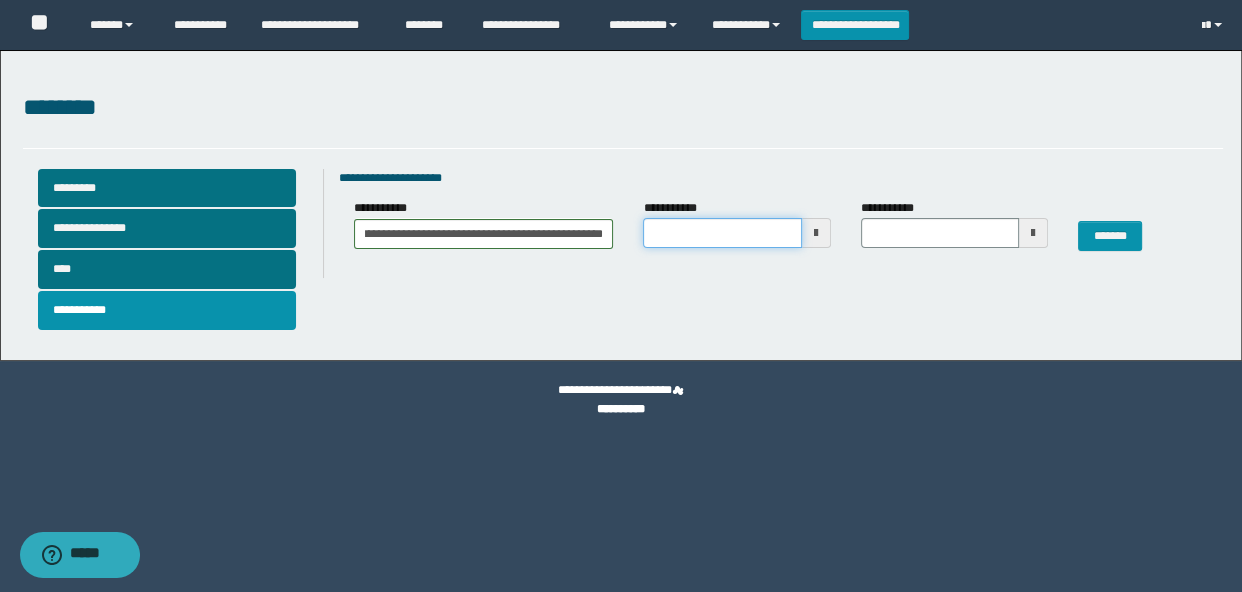 click at bounding box center [722, 233] 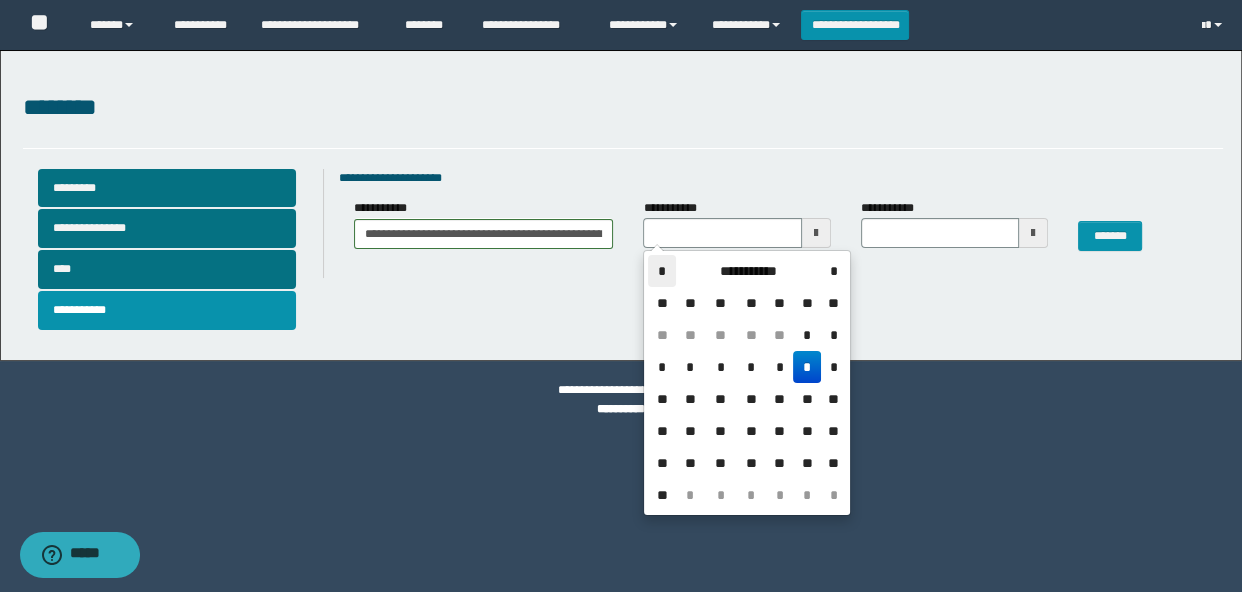 click on "*" at bounding box center (662, 271) 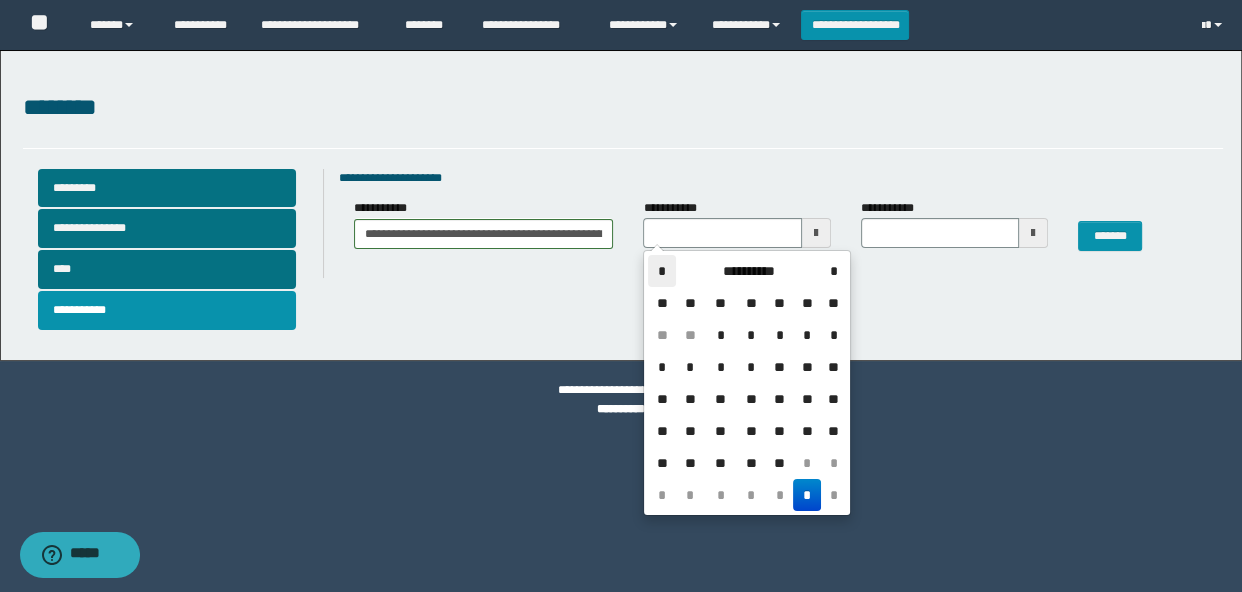 click on "*" at bounding box center (662, 271) 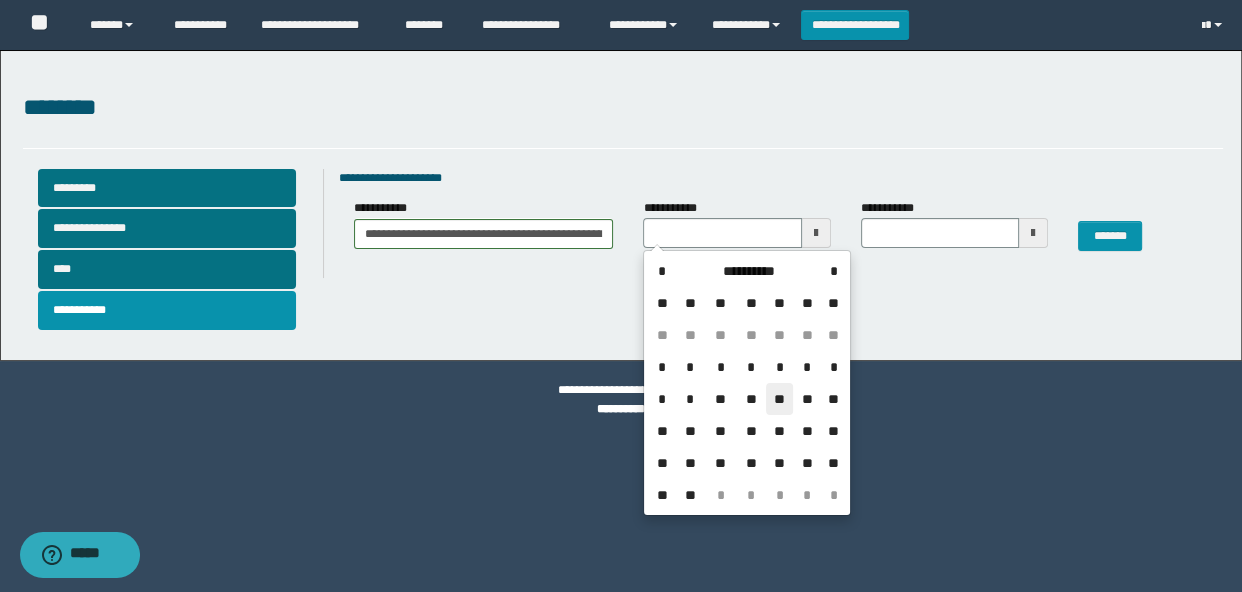 click on "**" at bounding box center [780, 399] 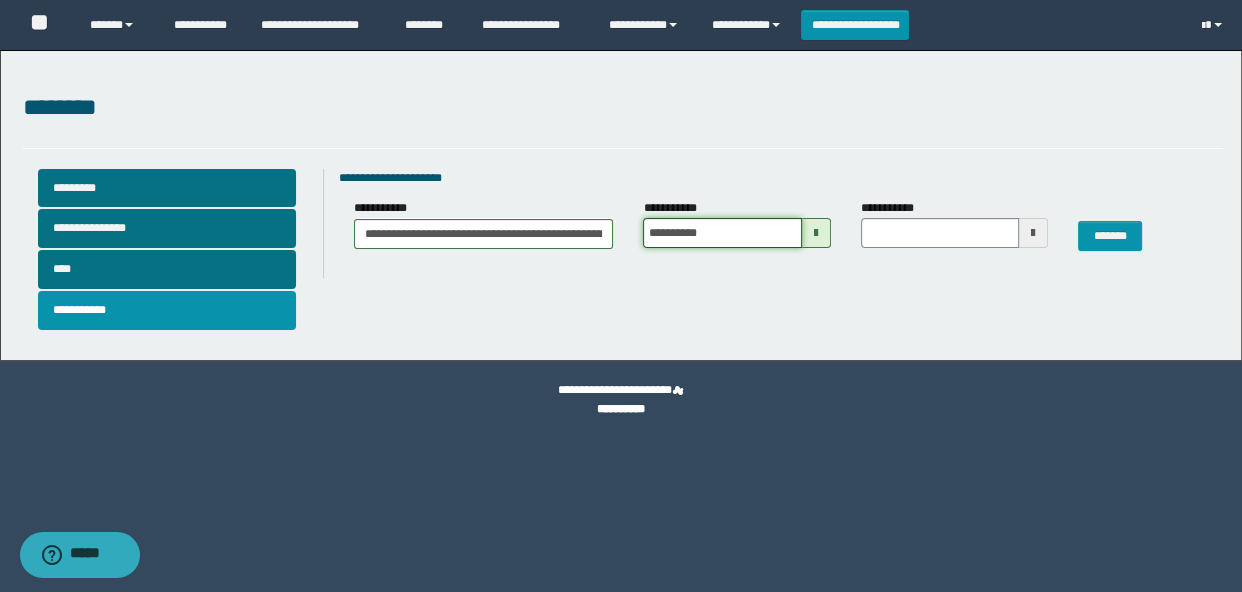 click on "**********" at bounding box center [722, 233] 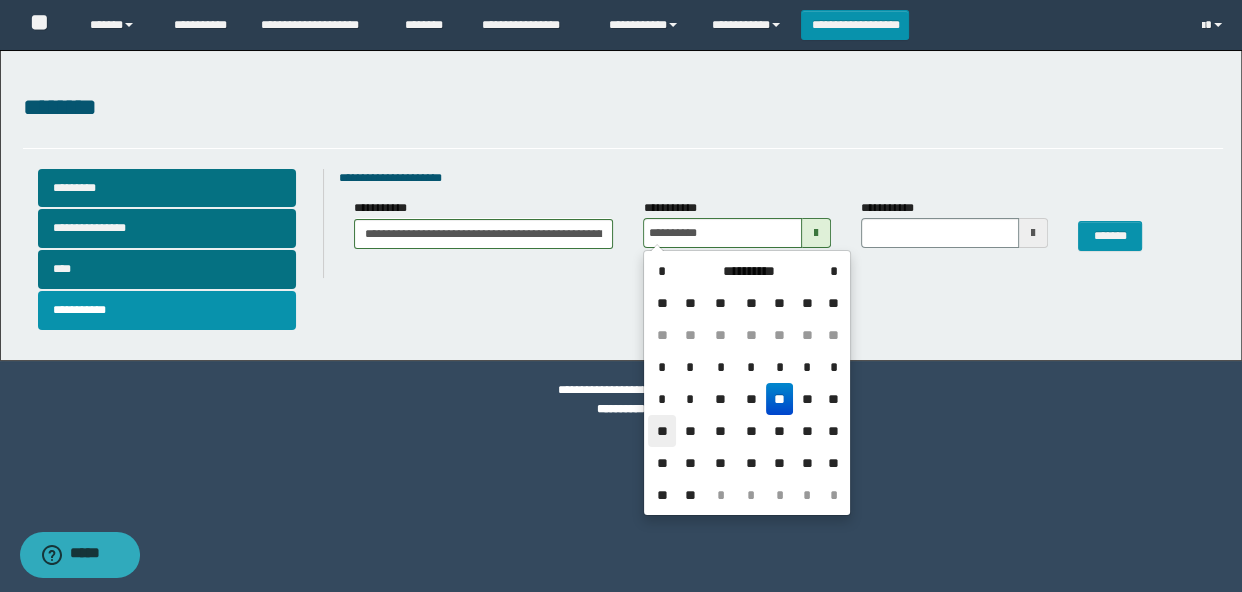click on "**" at bounding box center (662, 431) 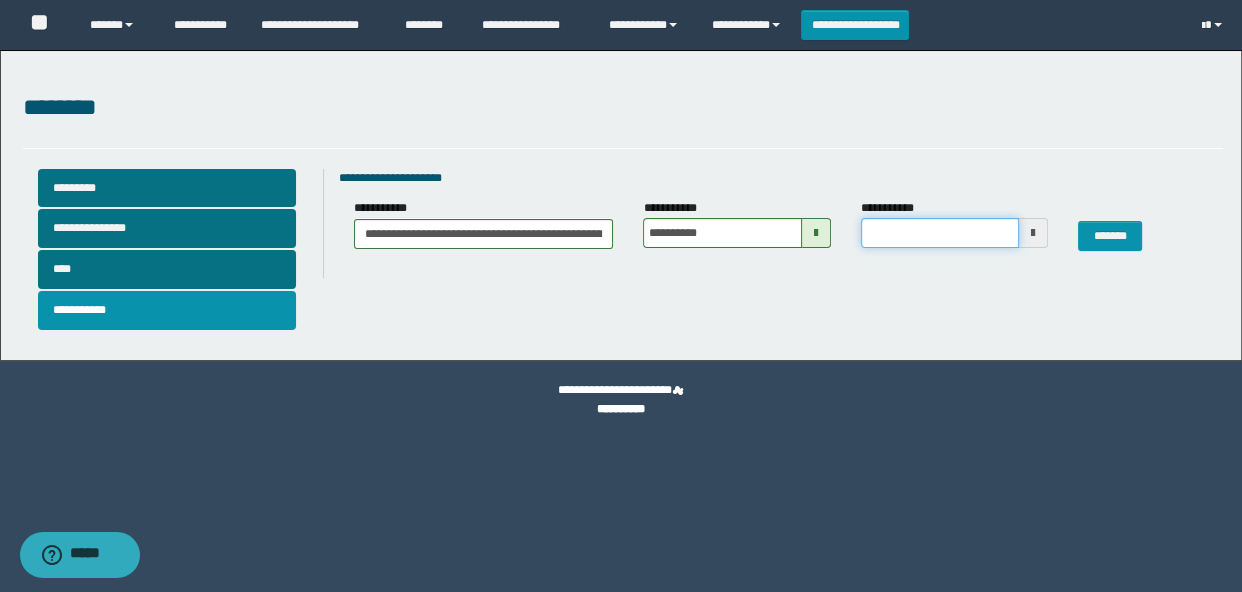 click at bounding box center (940, 233) 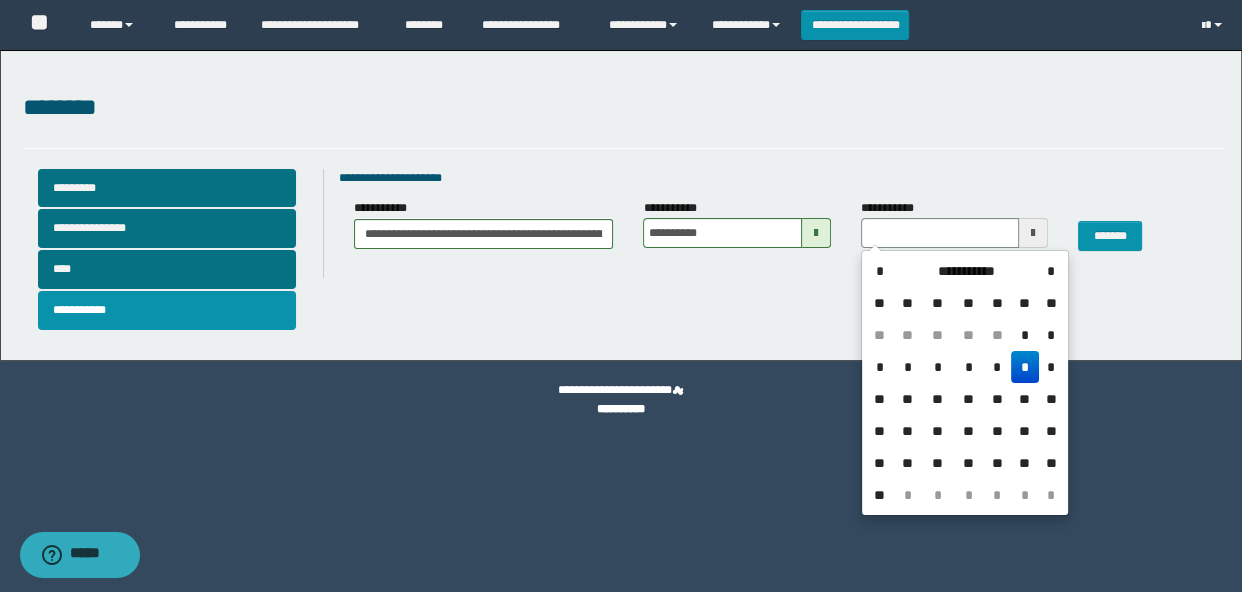 drag, startPoint x: 1015, startPoint y: 364, endPoint x: 1046, endPoint y: 353, distance: 32.89377 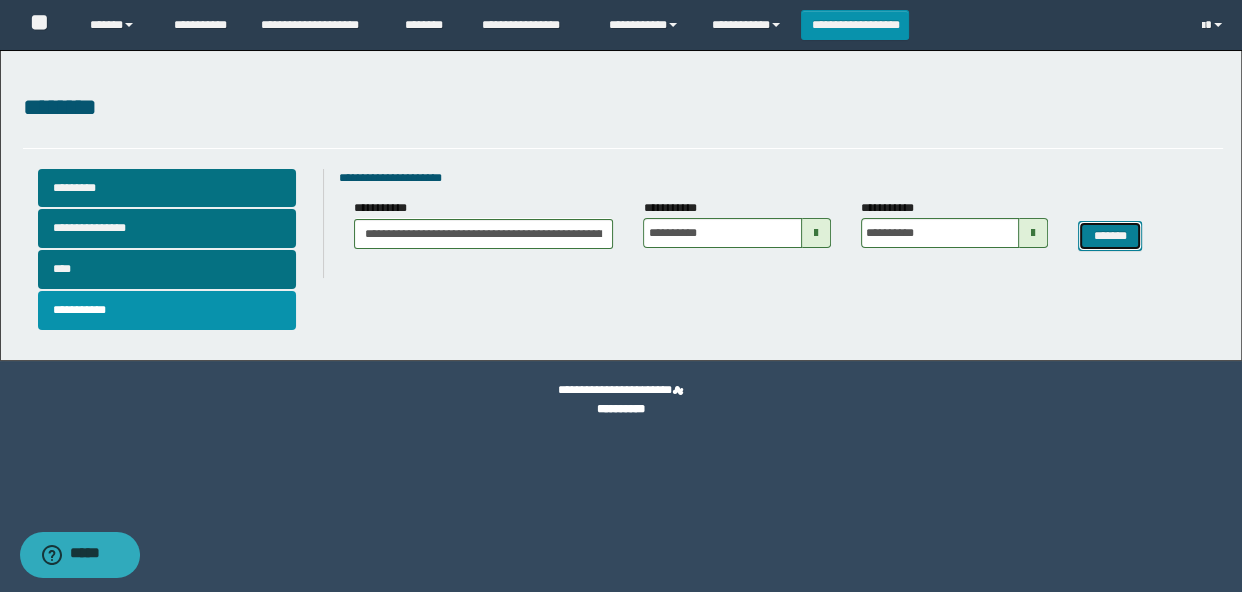click on "*******" at bounding box center (1110, 236) 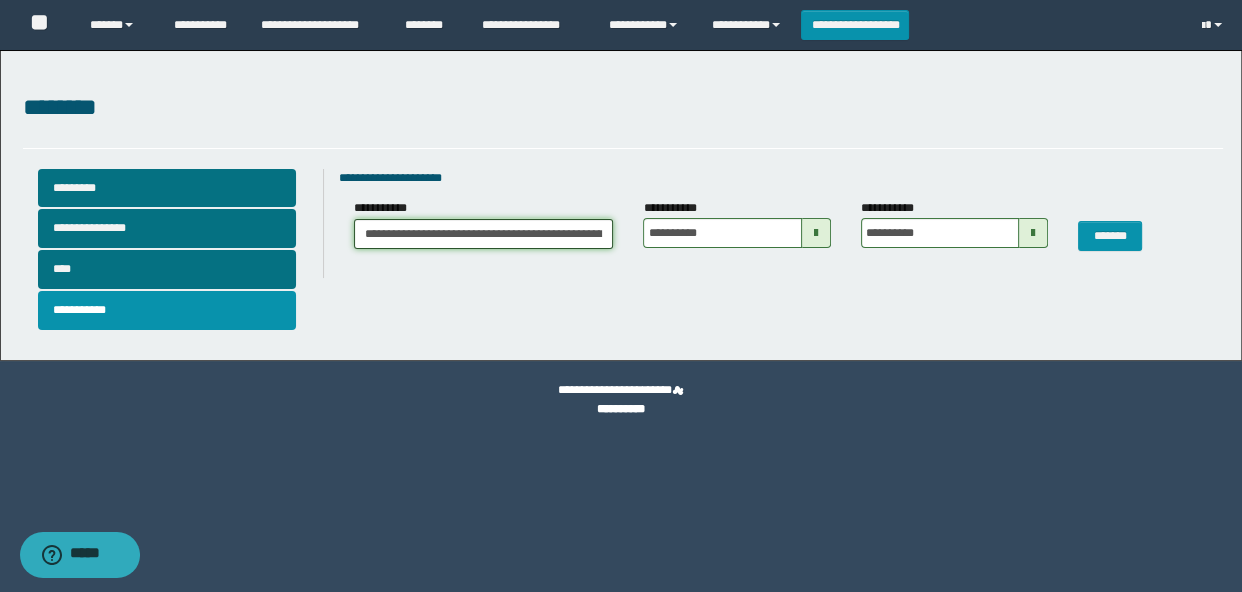 click on "**********" at bounding box center [484, 234] 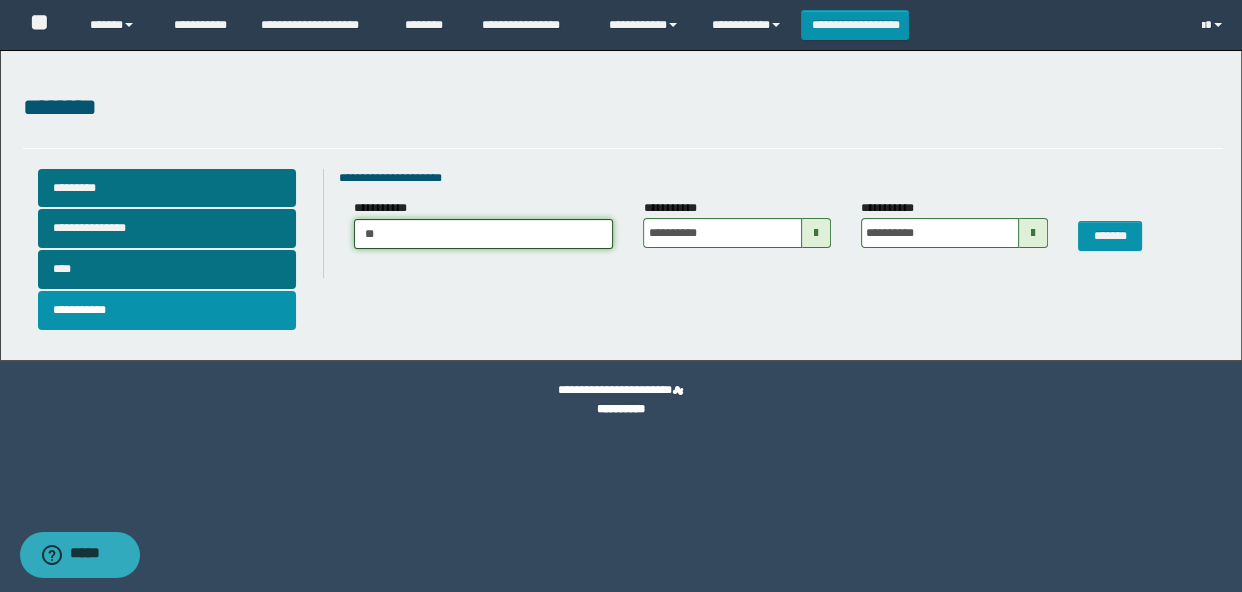 type on "*" 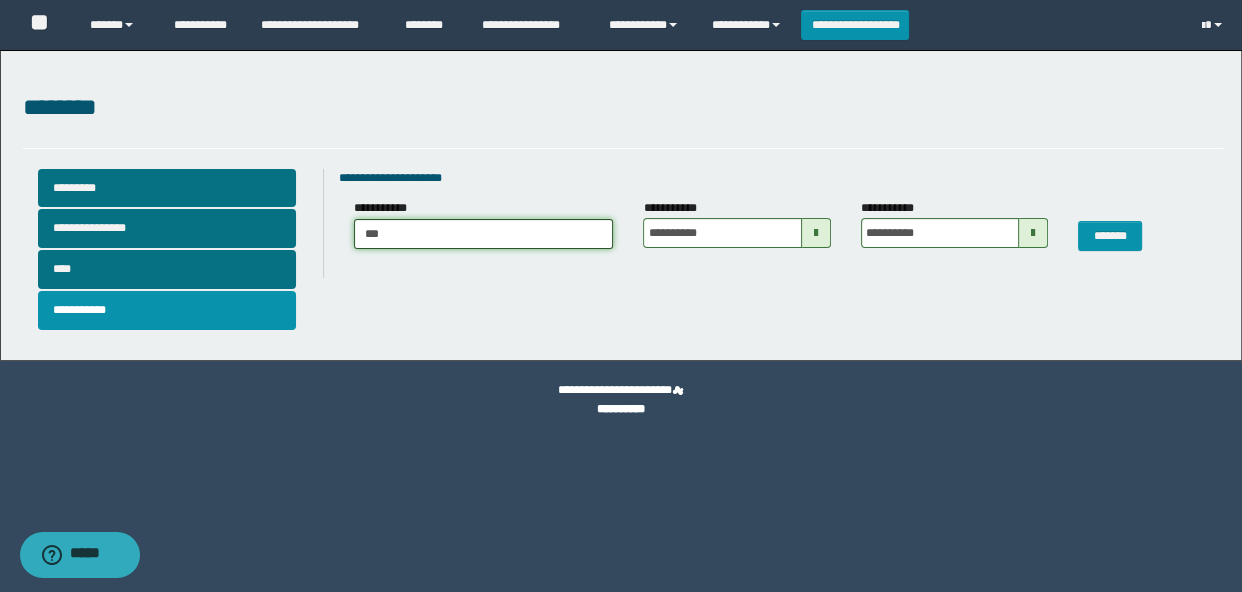 type on "****" 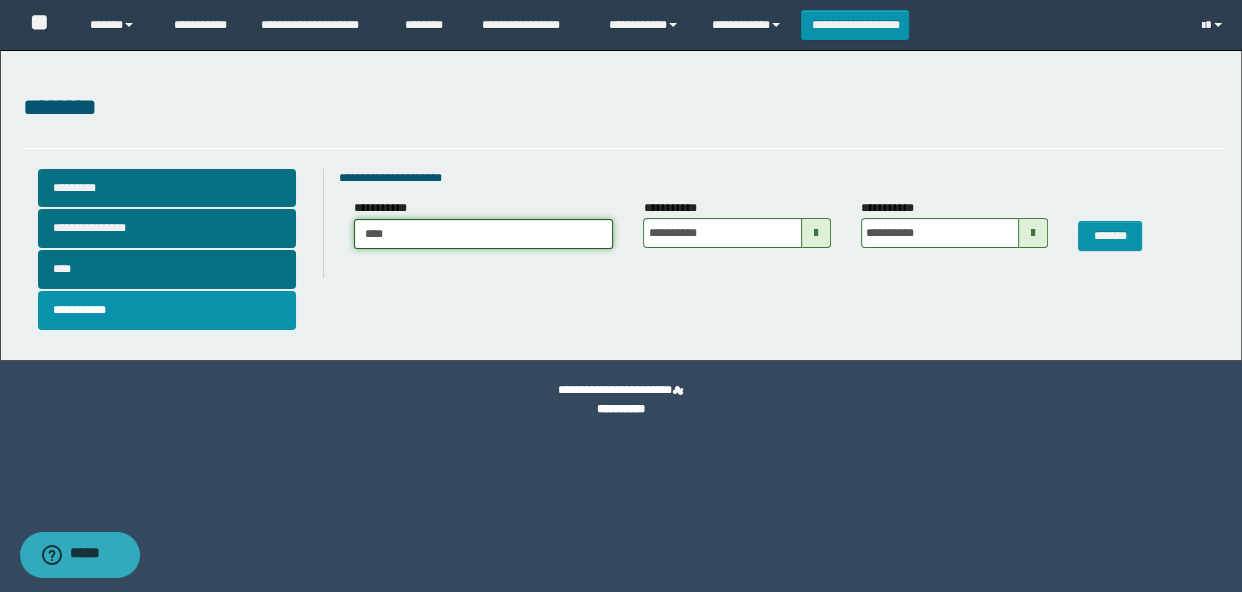 type on "****" 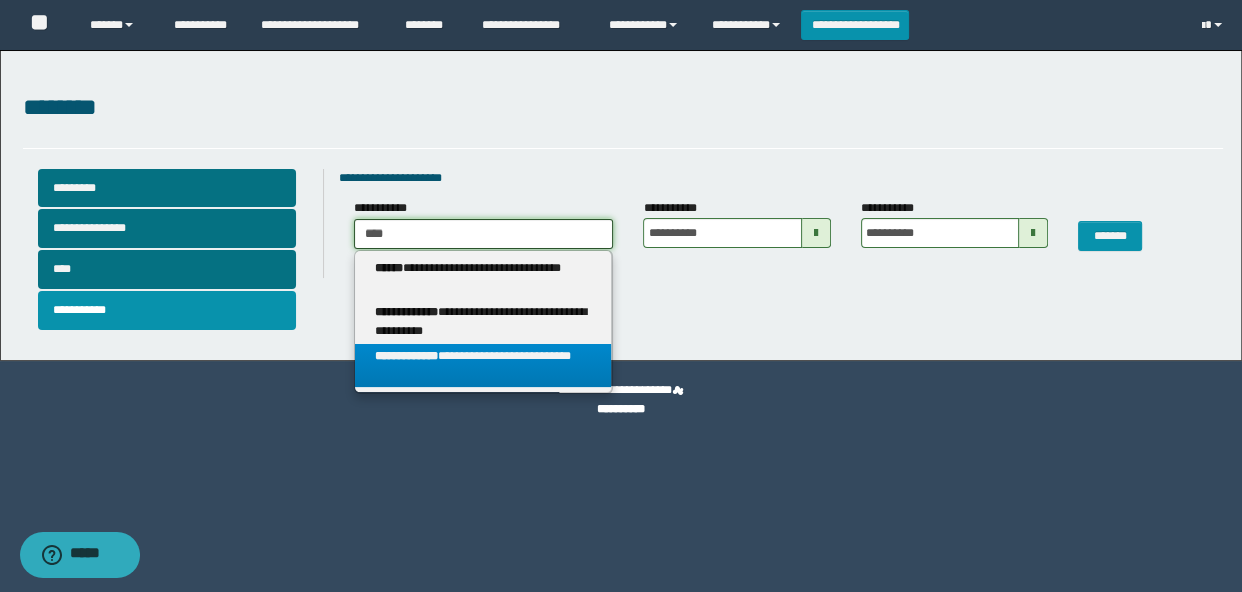 type on "****" 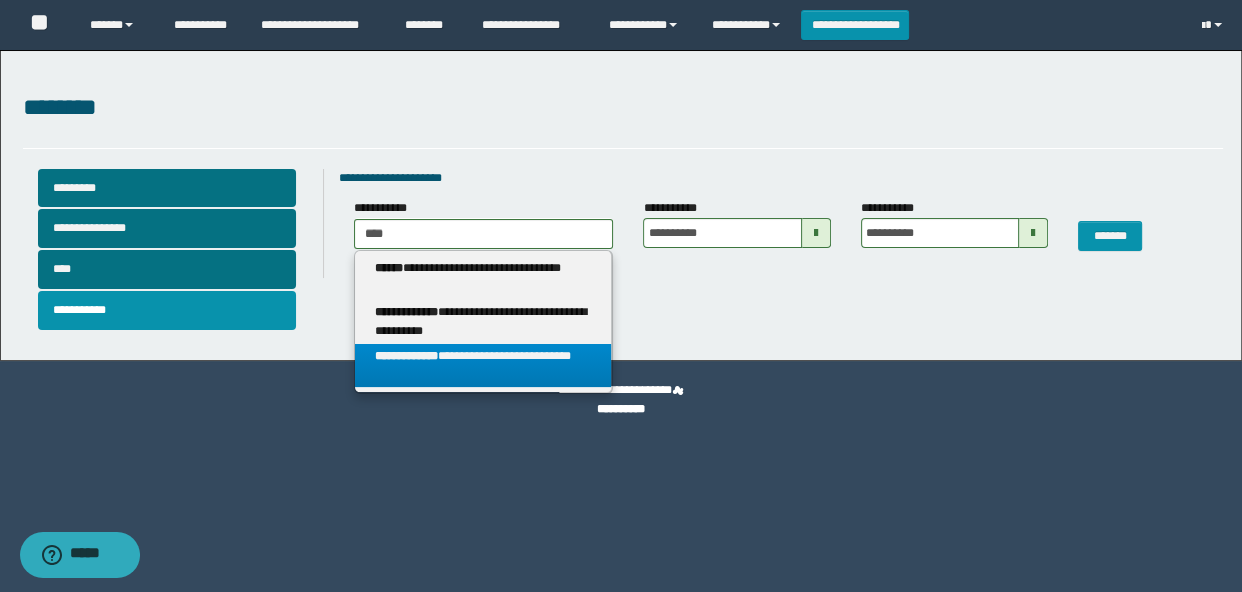 click on "**********" at bounding box center [483, 366] 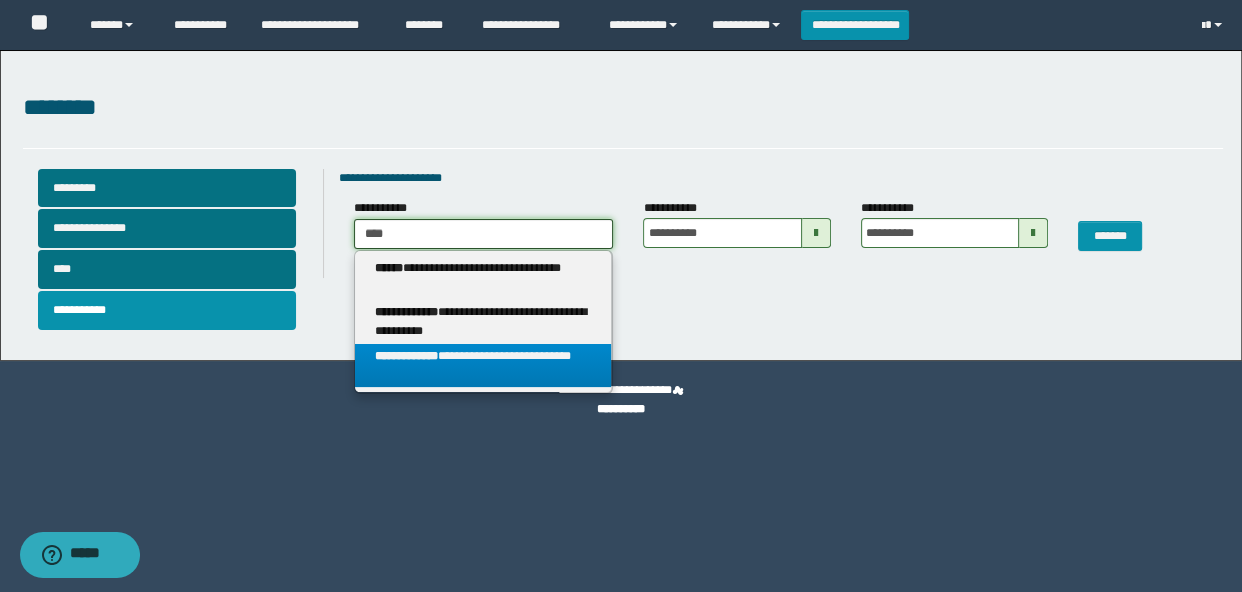 type 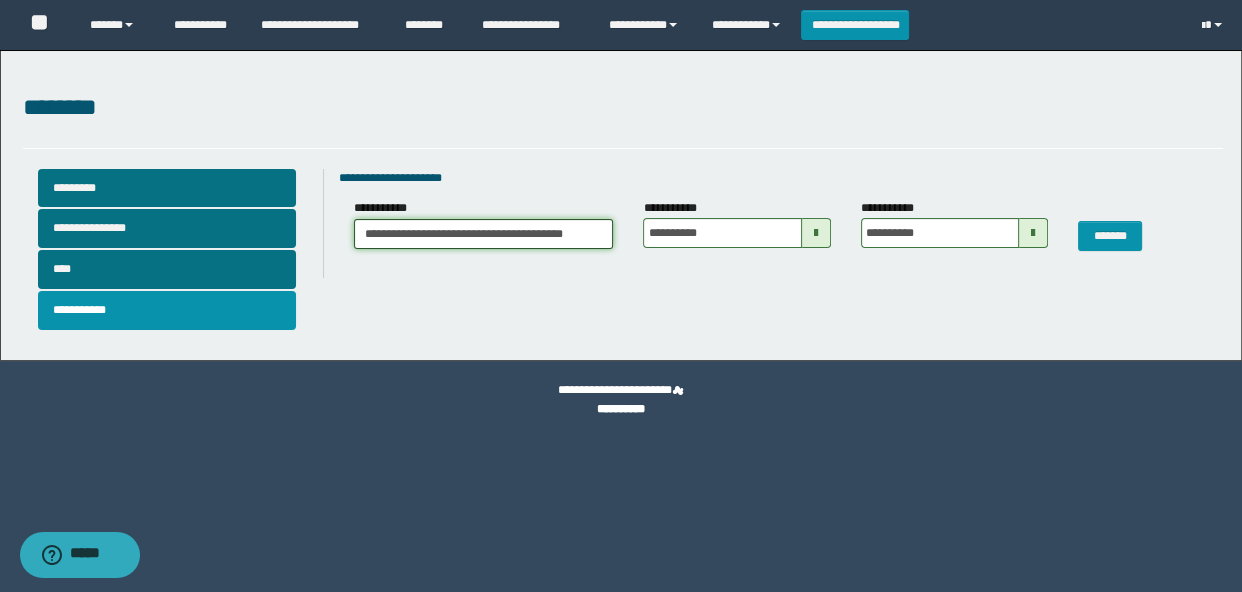 scroll, scrollTop: 0, scrollLeft: 11, axis: horizontal 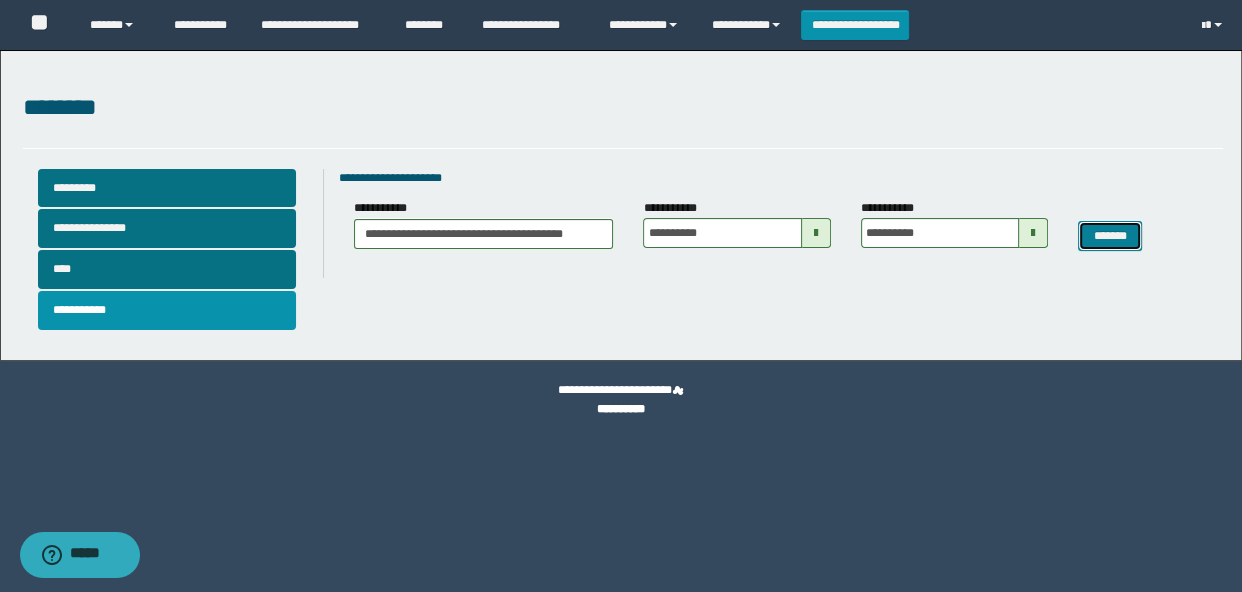 click on "*******" at bounding box center [1110, 236] 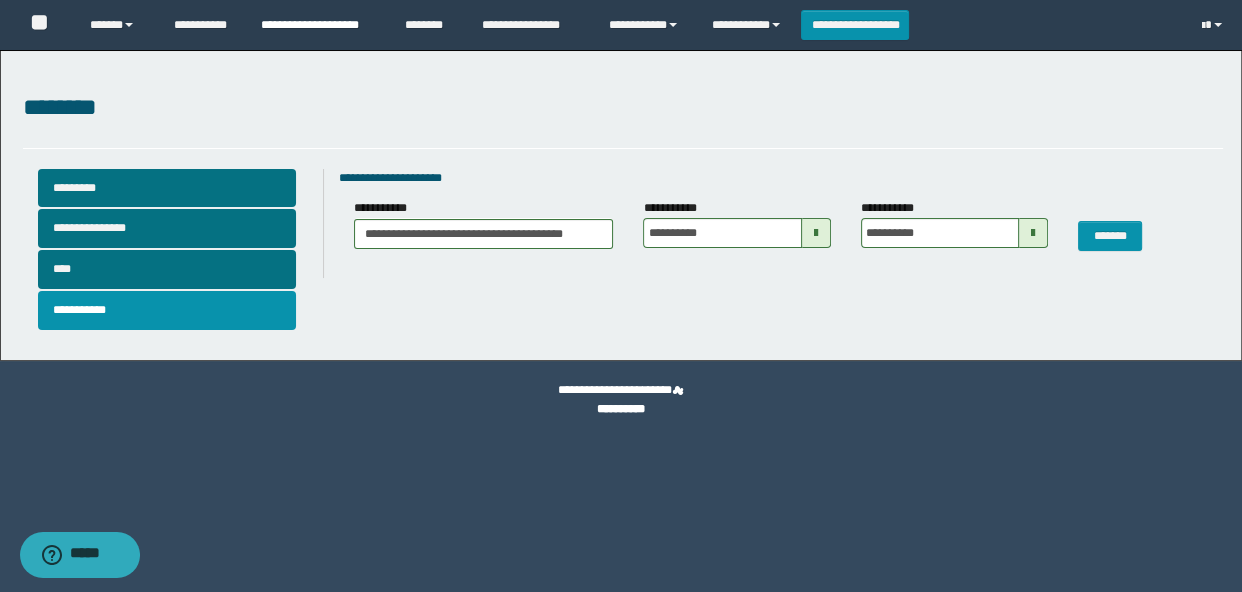 click on "**********" at bounding box center [318, 25] 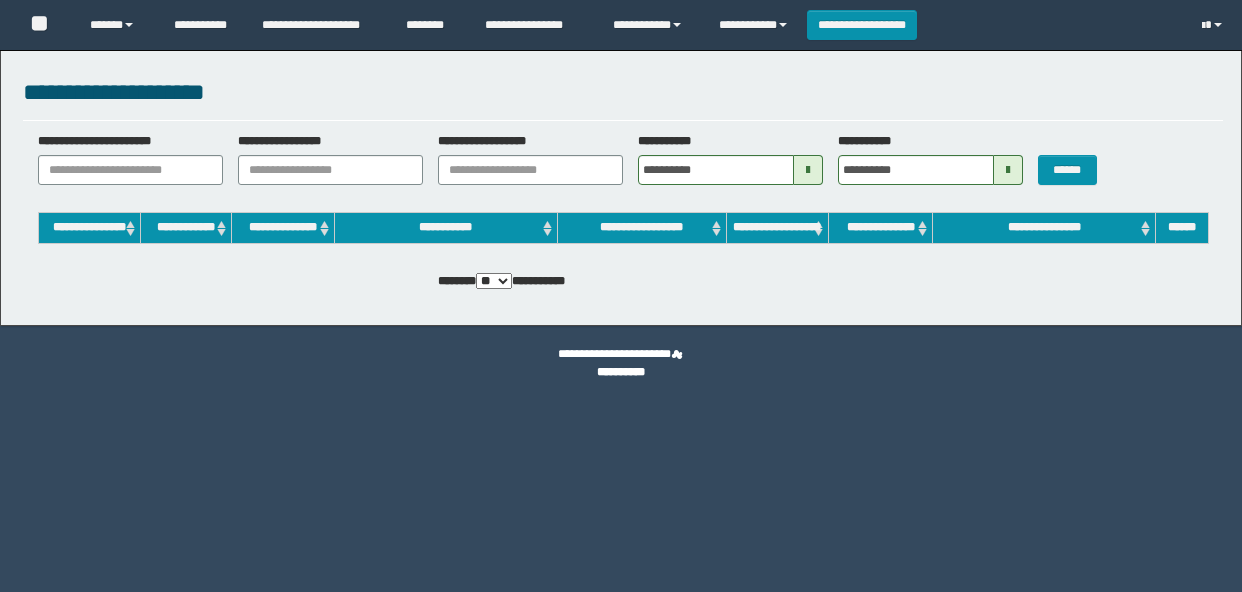 scroll, scrollTop: 0, scrollLeft: 0, axis: both 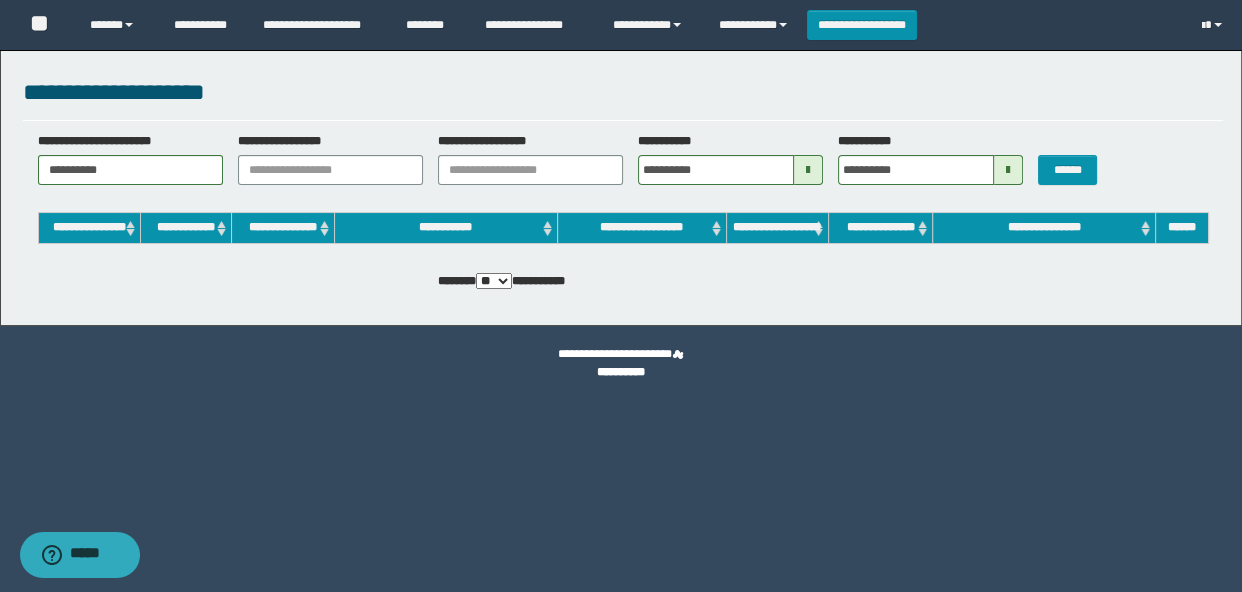 type on "**********" 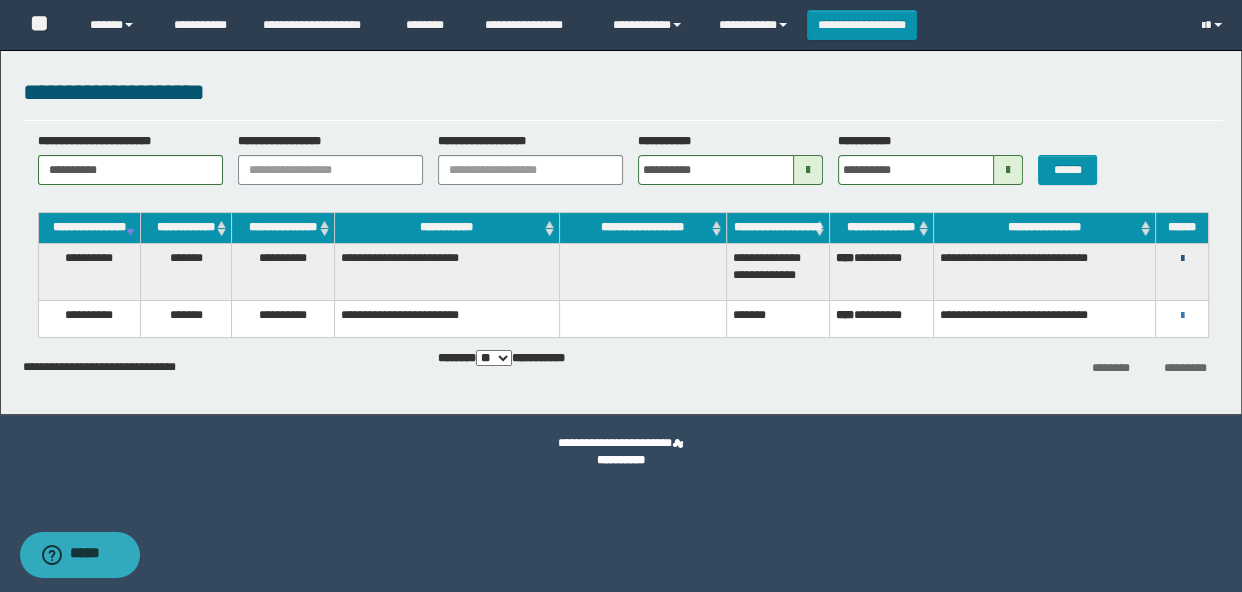 click at bounding box center (1181, 259) 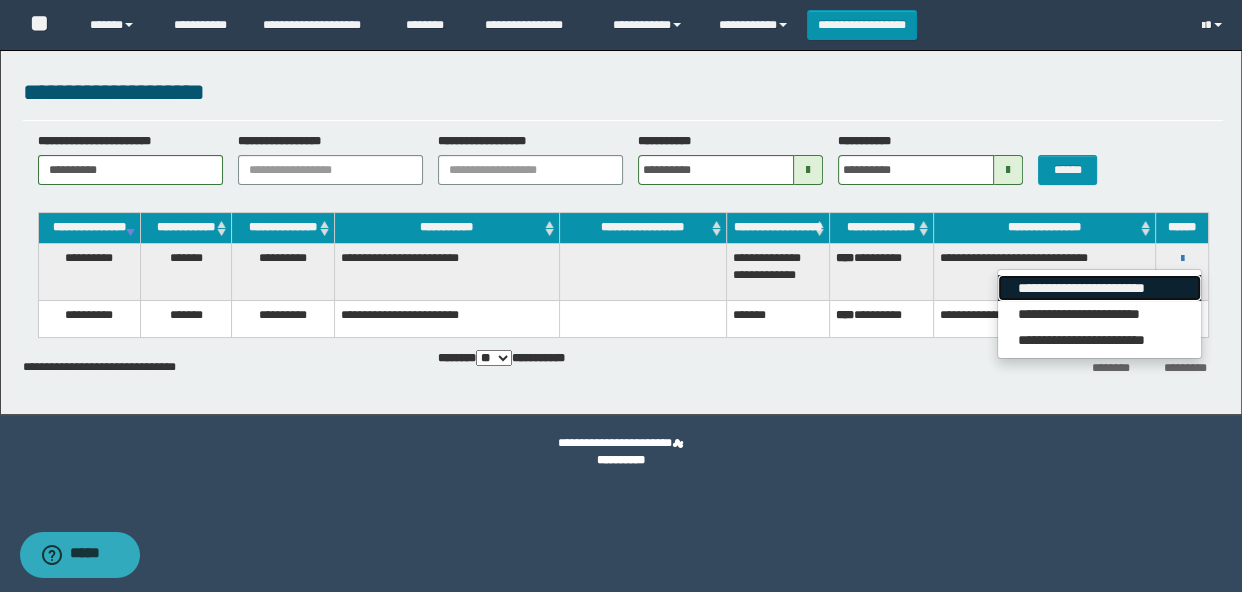 click on "**********" at bounding box center [1099, 288] 